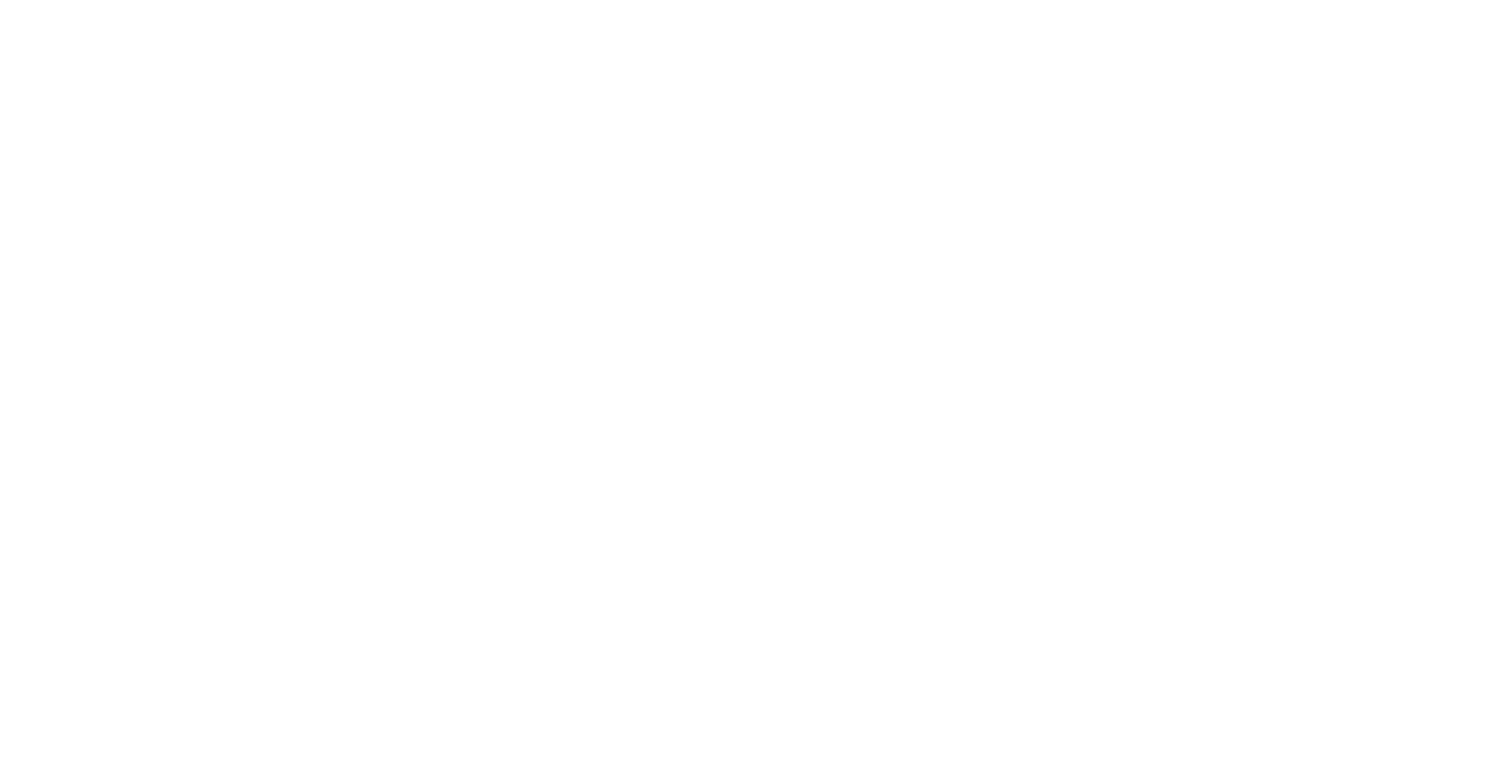scroll, scrollTop: 0, scrollLeft: 0, axis: both 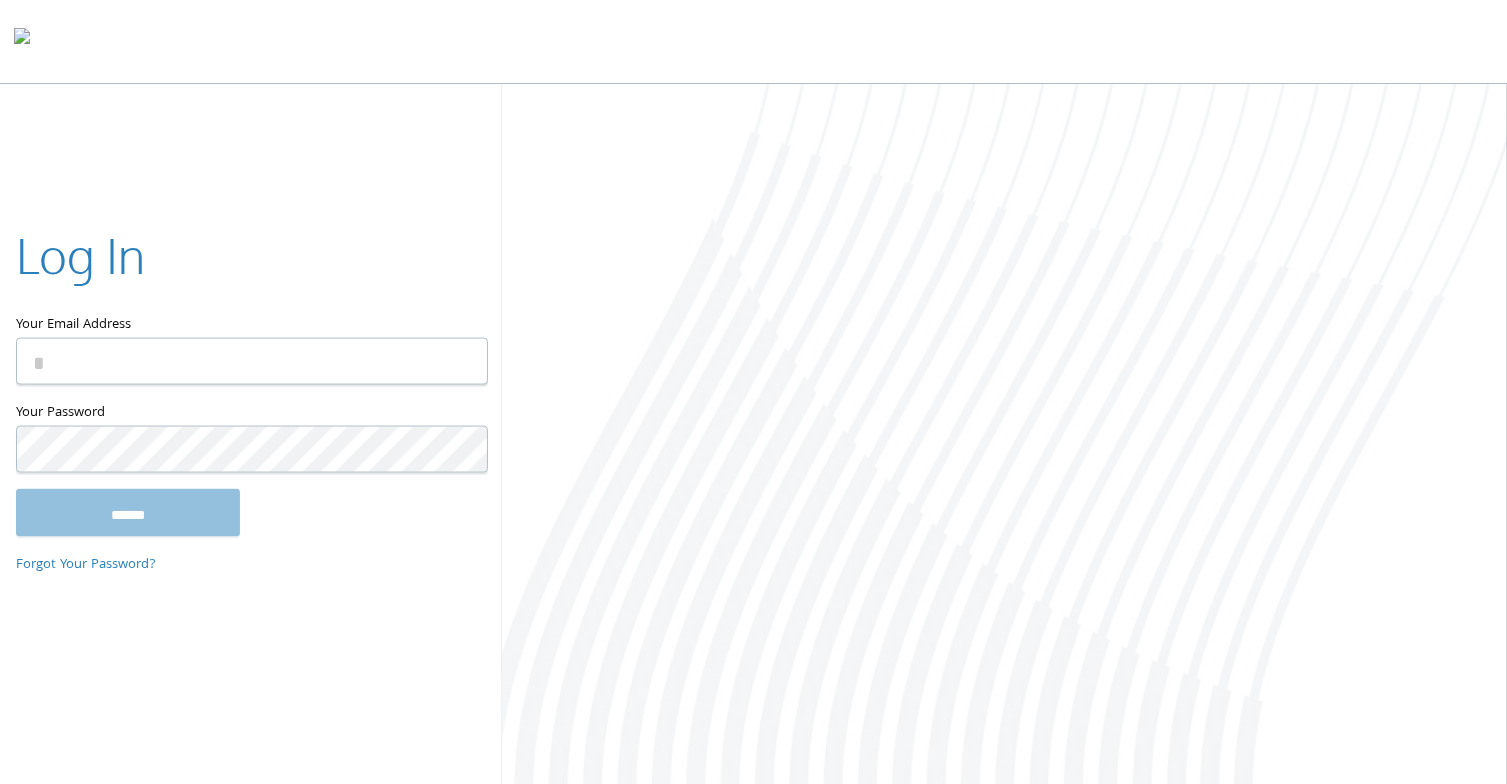 type on "**********" 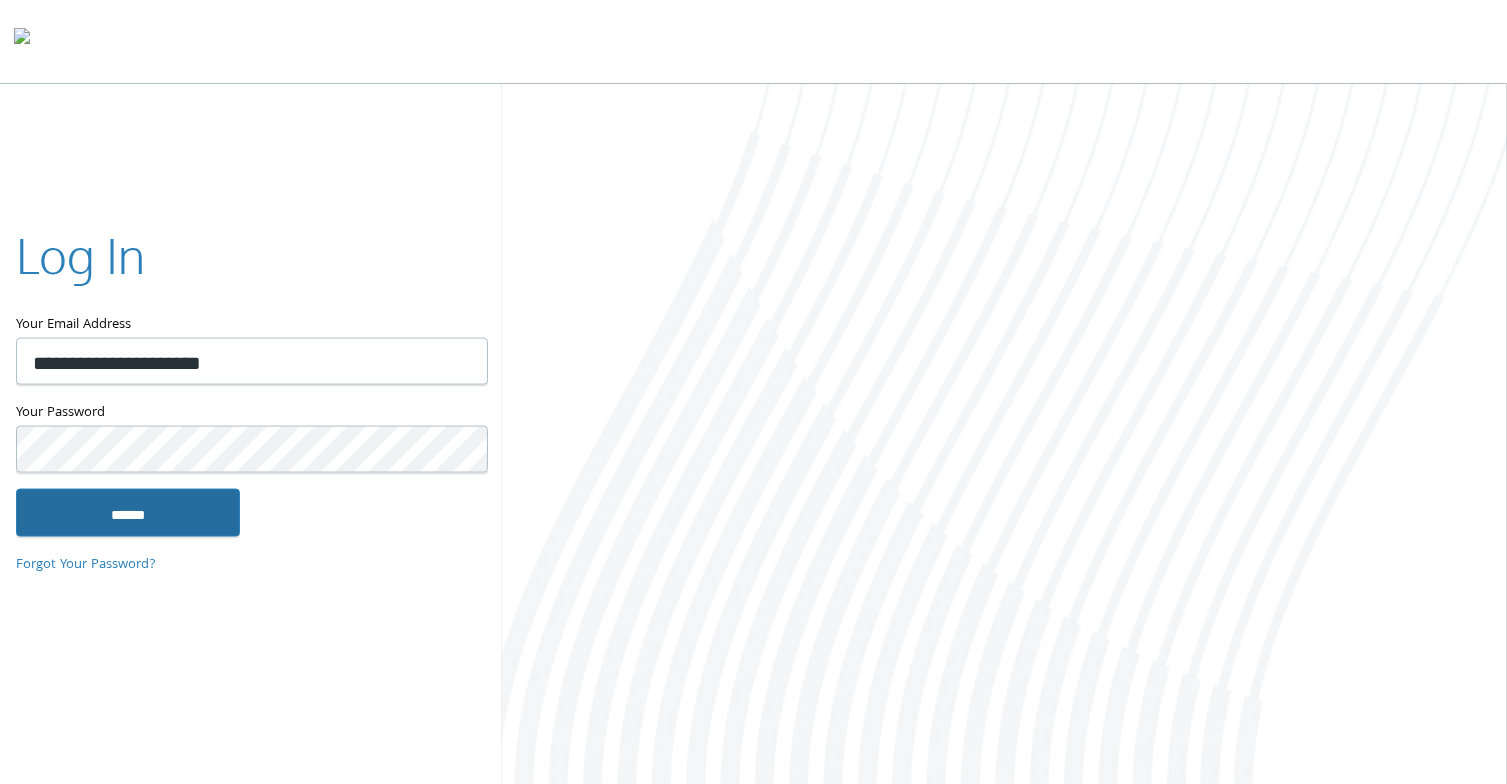 click on "******" at bounding box center (128, 512) 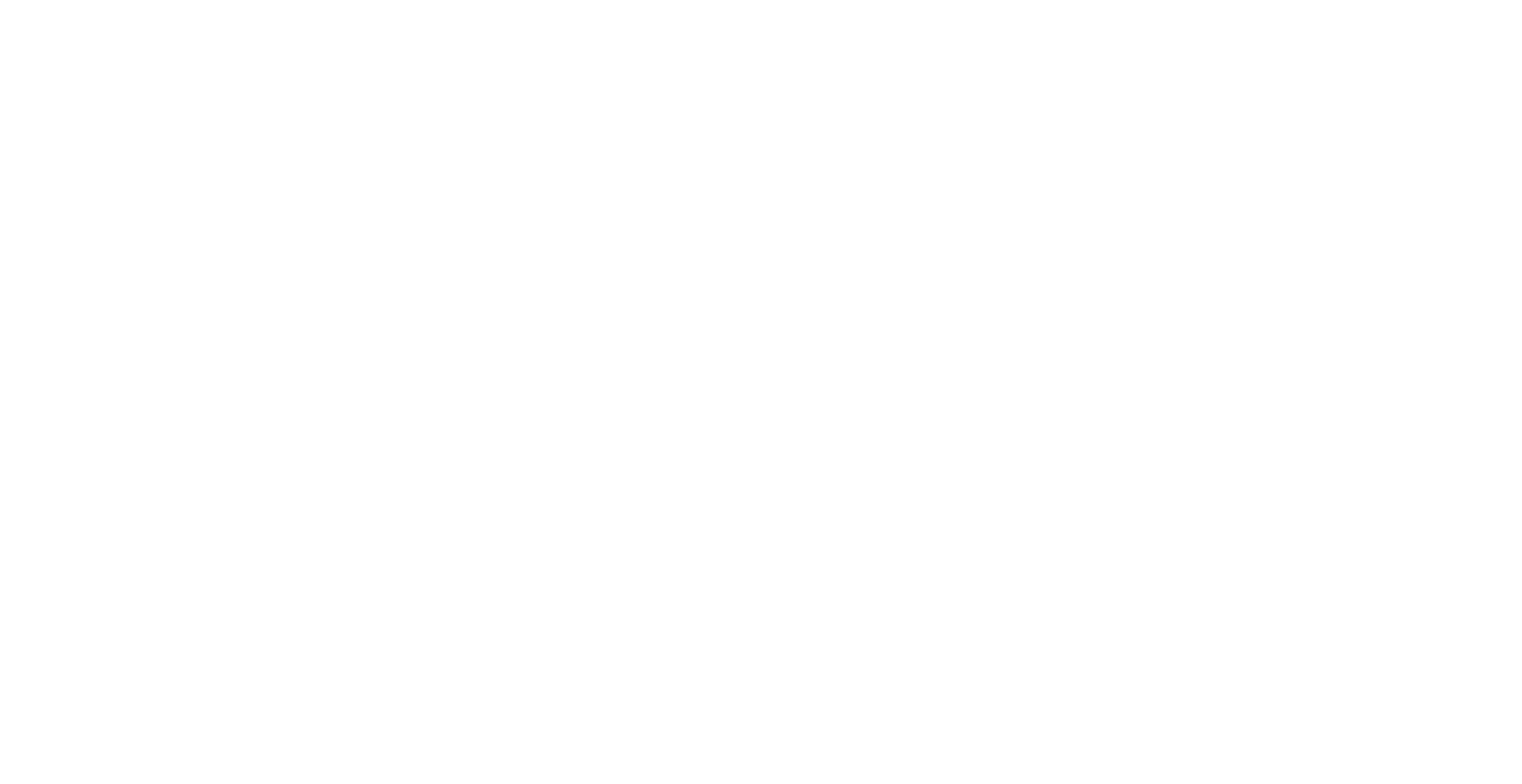 scroll, scrollTop: 0, scrollLeft: 0, axis: both 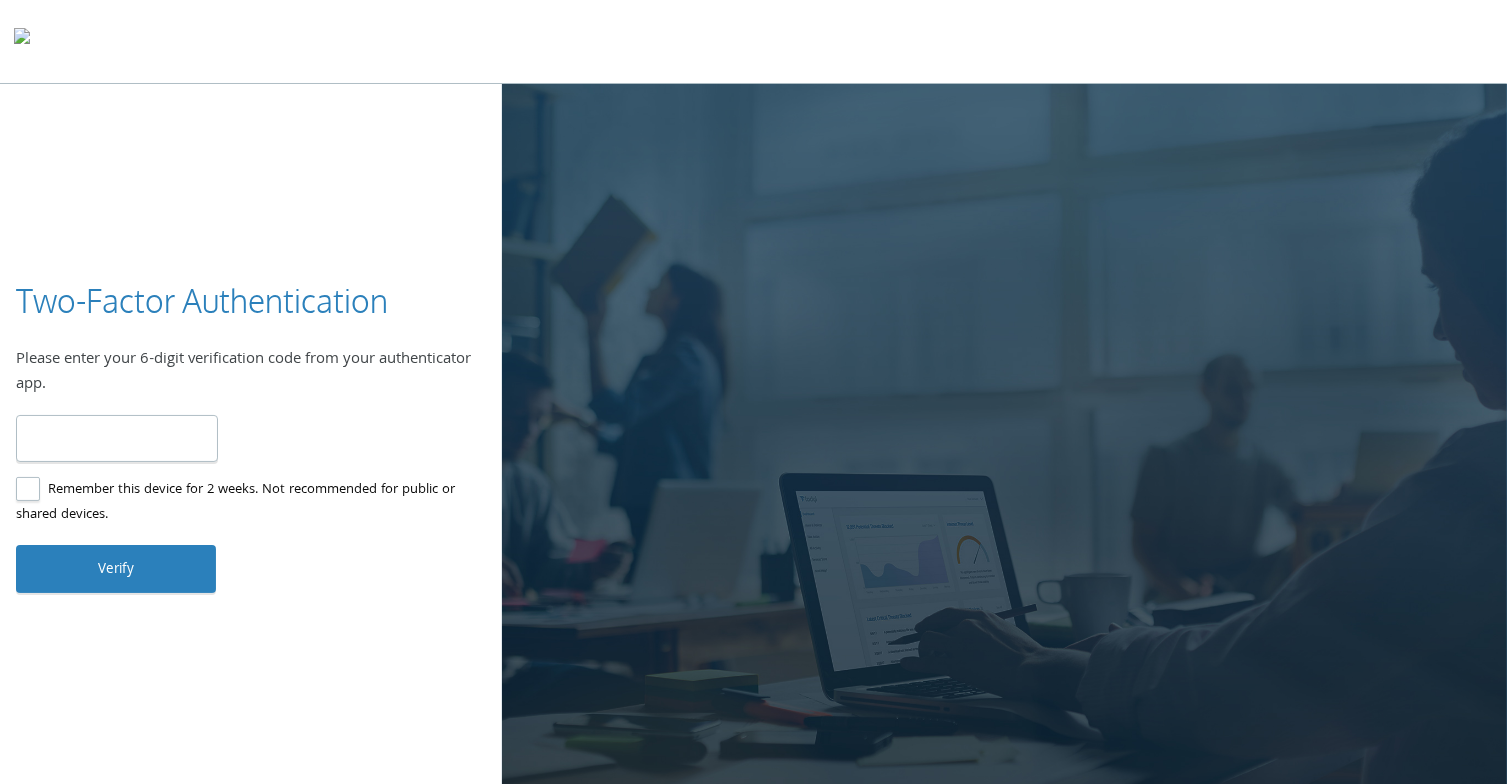 click at bounding box center (117, 438) 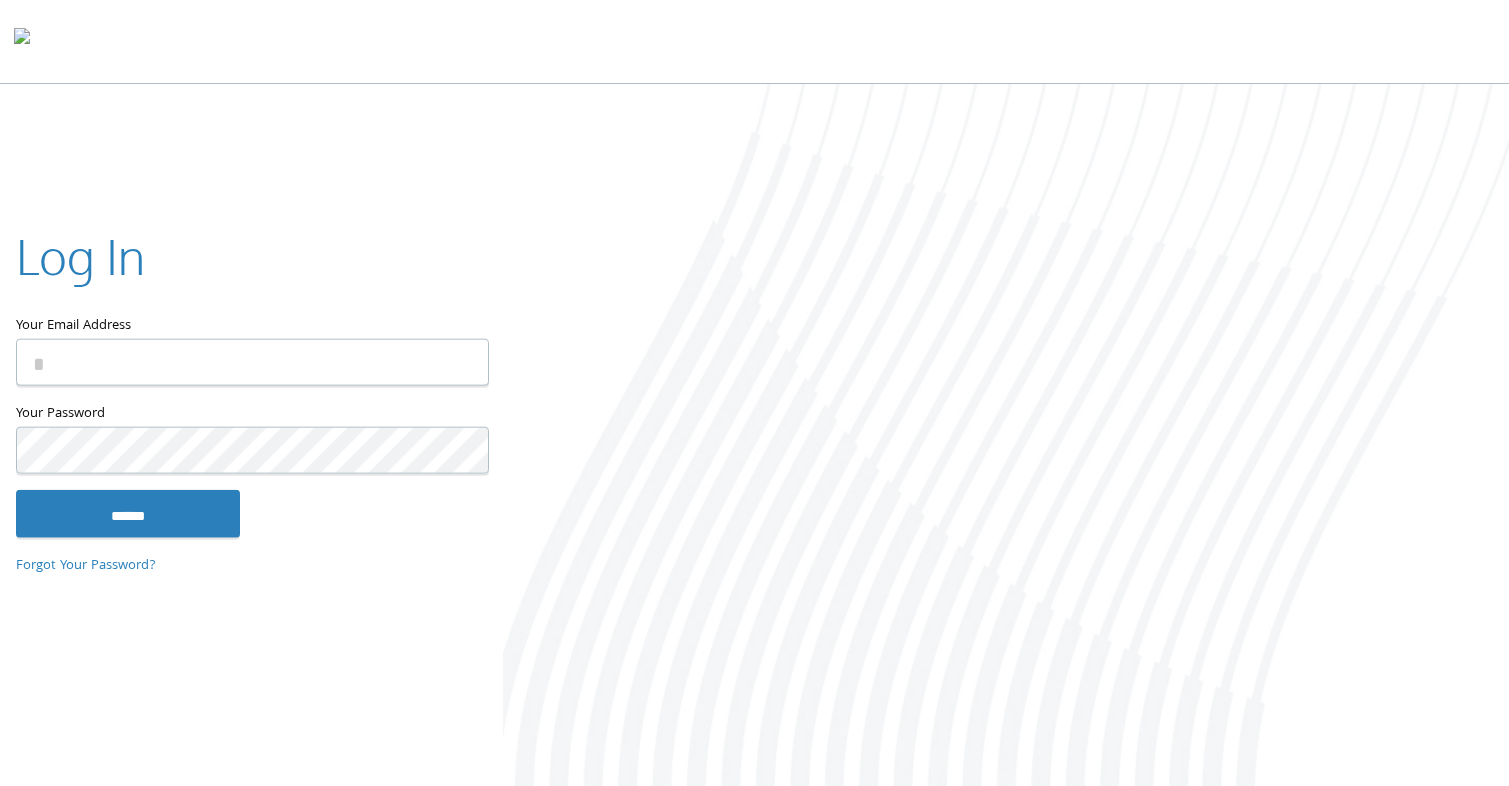 scroll, scrollTop: 0, scrollLeft: 0, axis: both 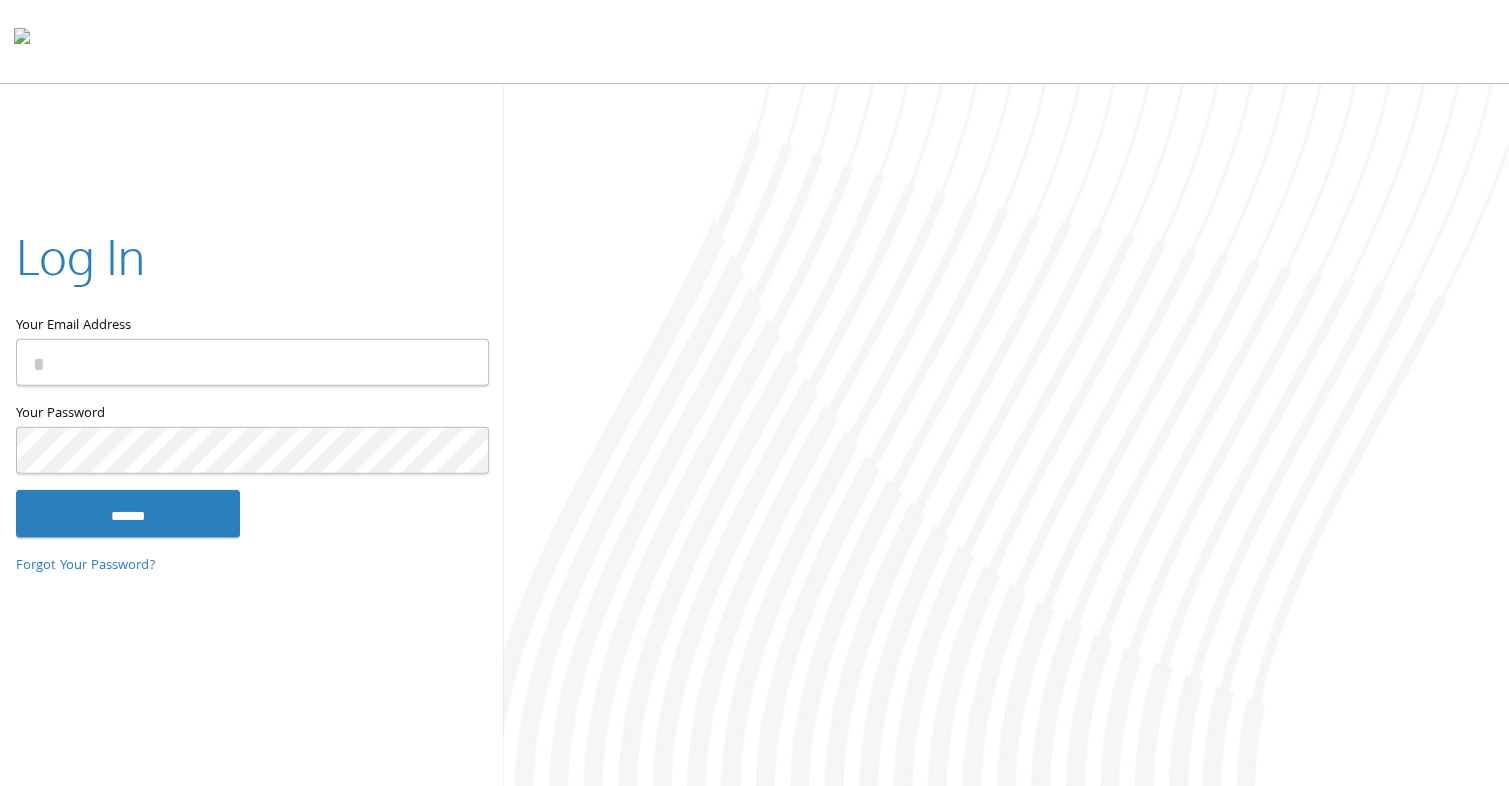 click at bounding box center (461, 362) 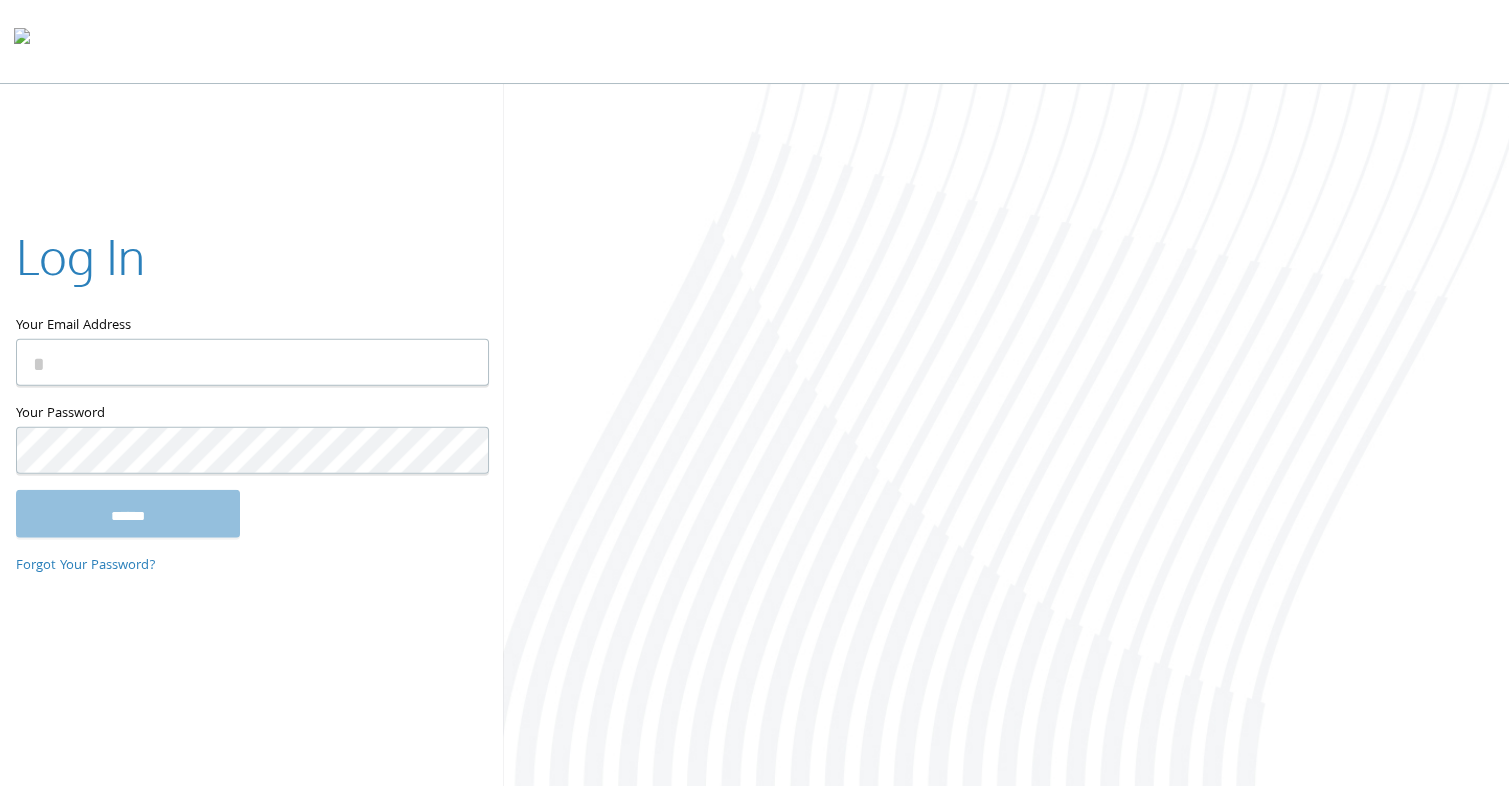 click on "Your Email Address" at bounding box center [252, 362] 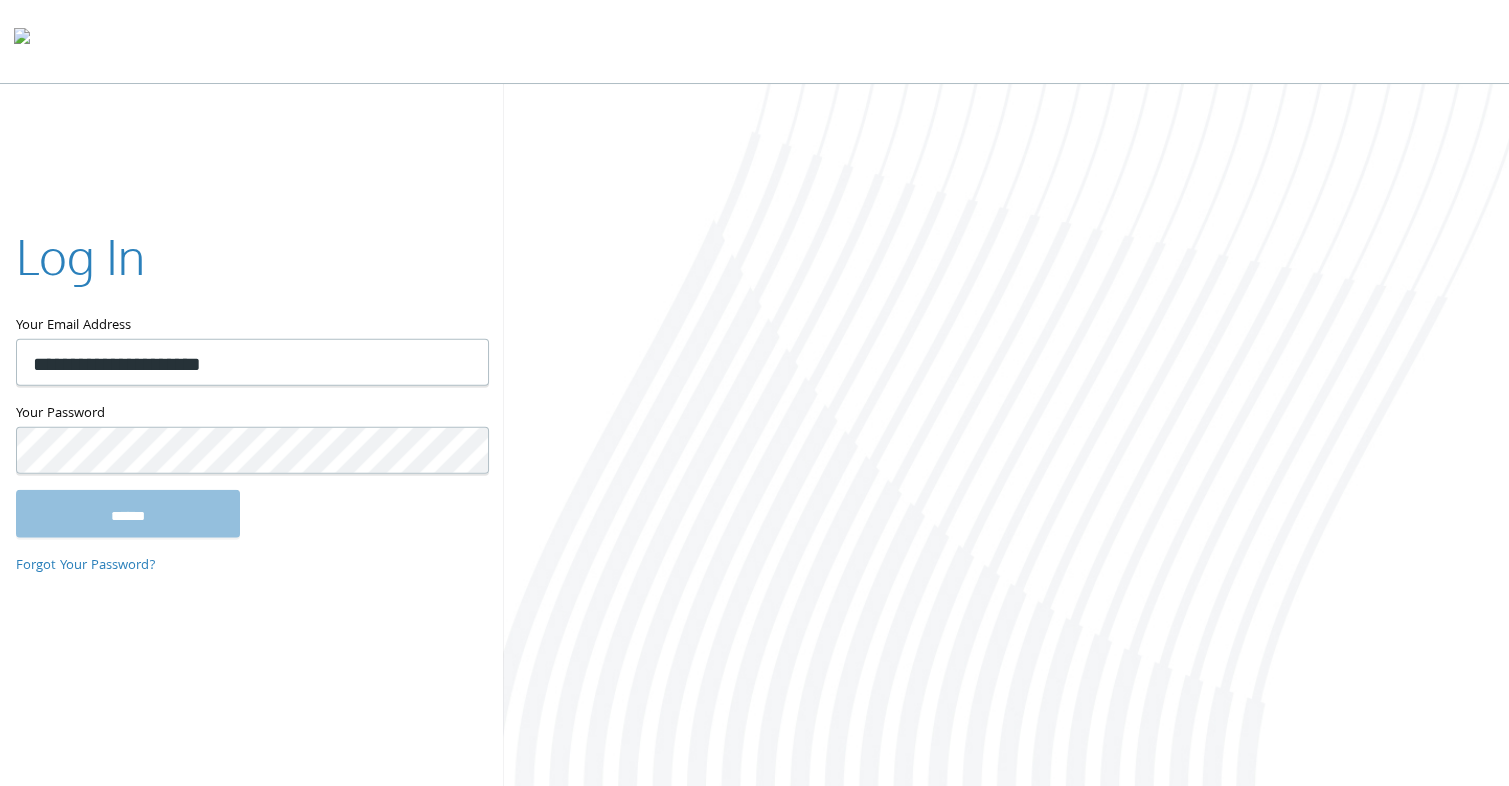 click at bounding box center [461, 450] 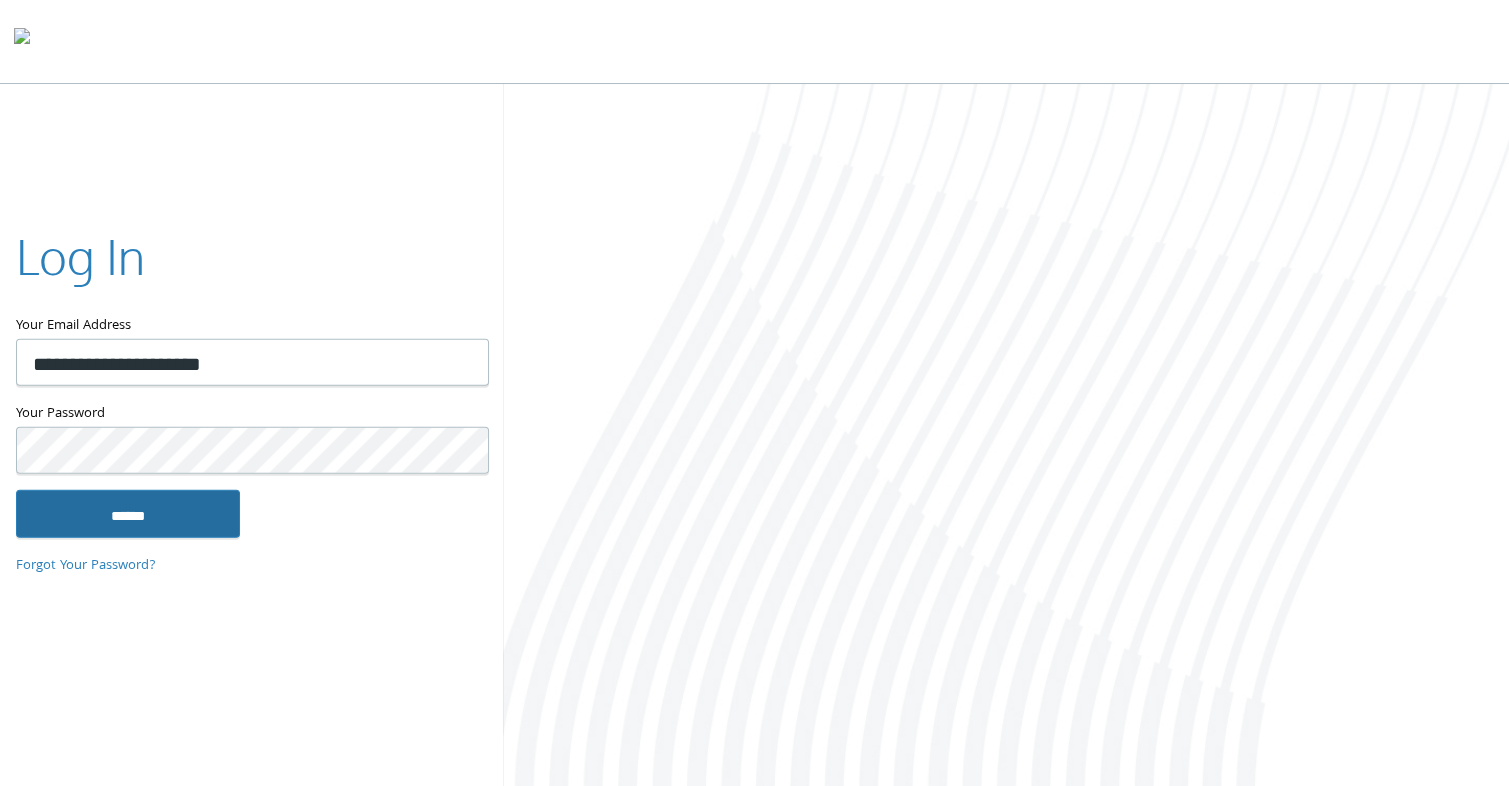 click on "******" at bounding box center [128, 513] 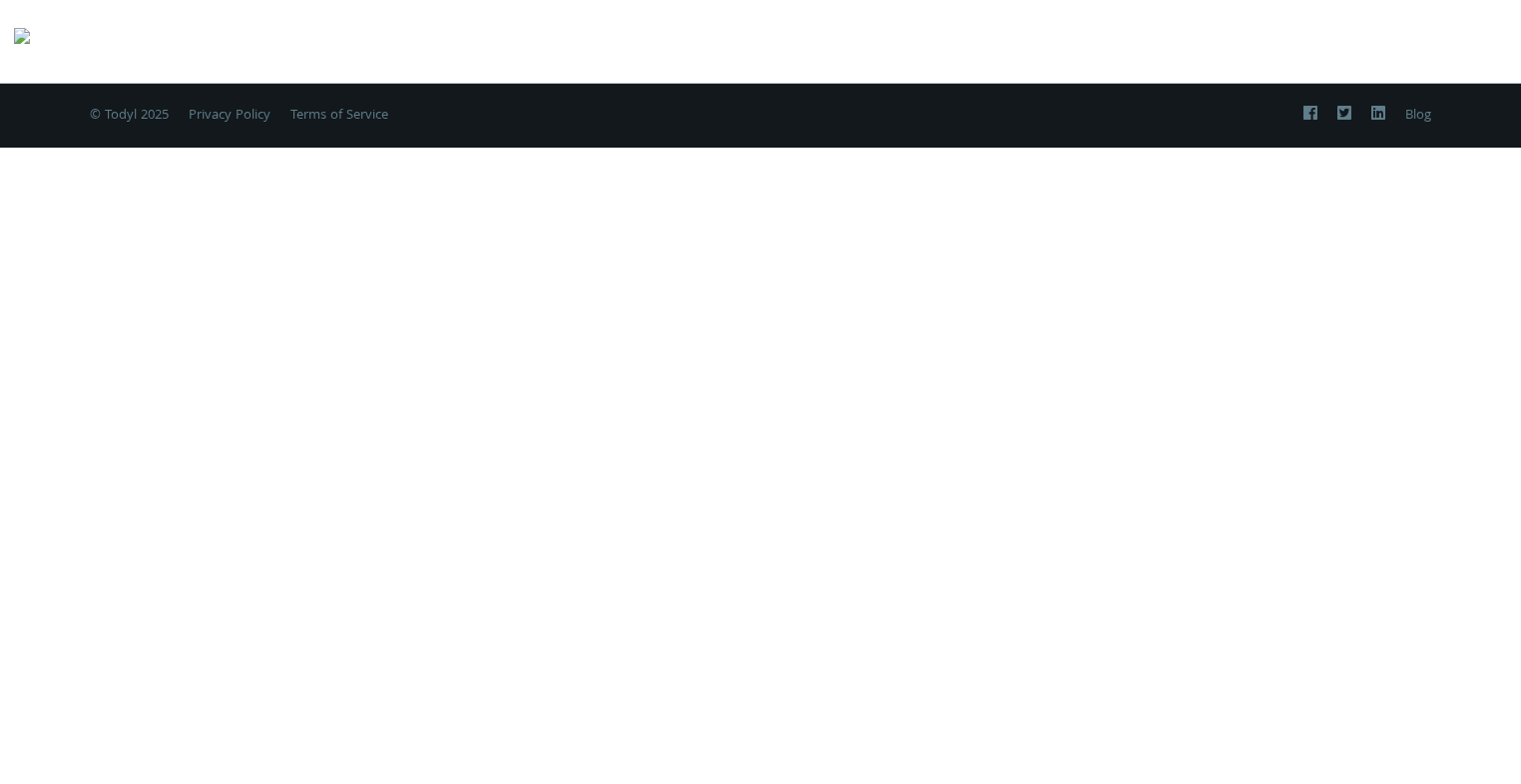 scroll, scrollTop: 0, scrollLeft: 0, axis: both 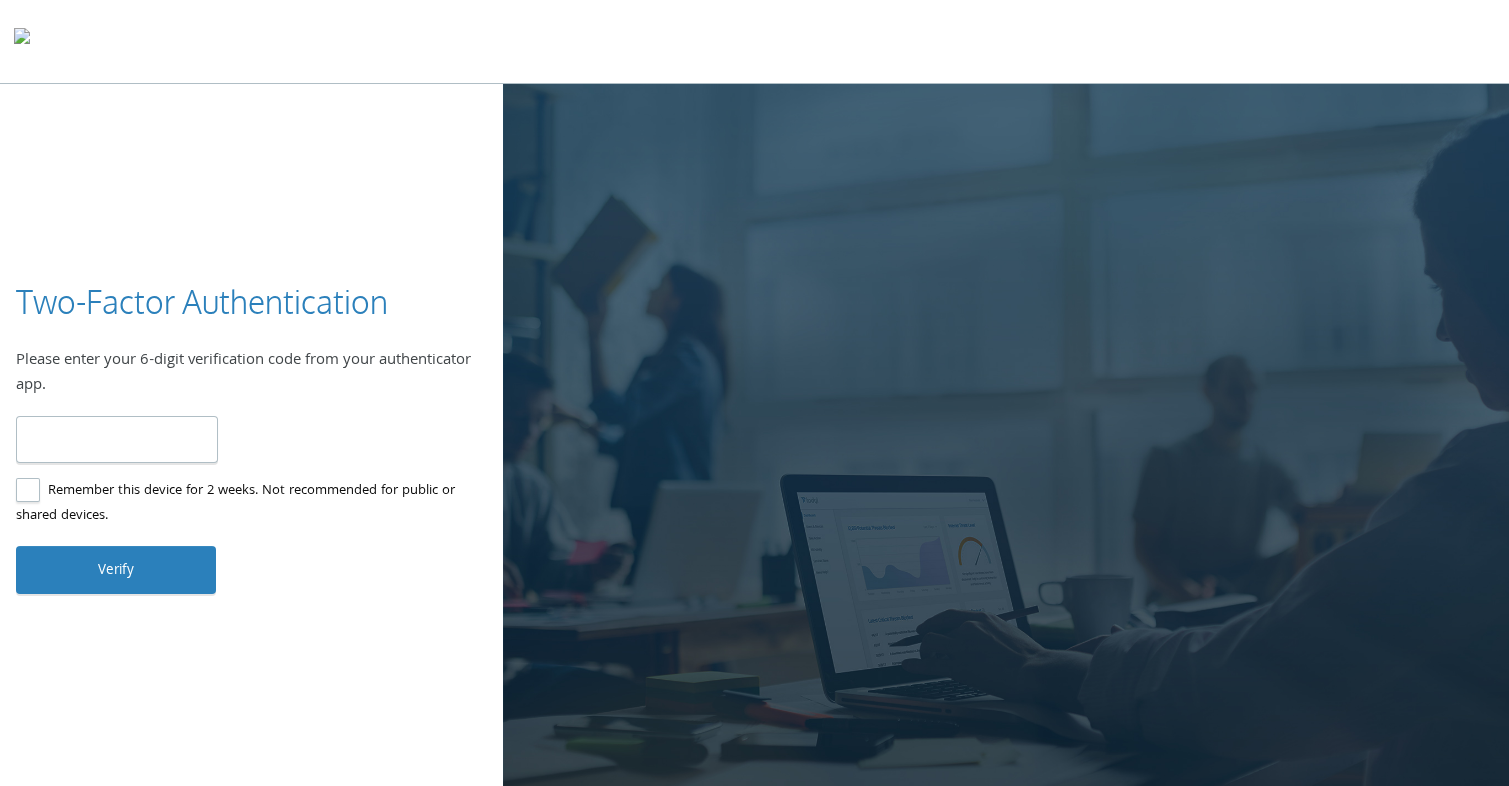 click on "Remember this device for 2 weeks. Not recommended for public or shared devices." at bounding box center [243, 504] 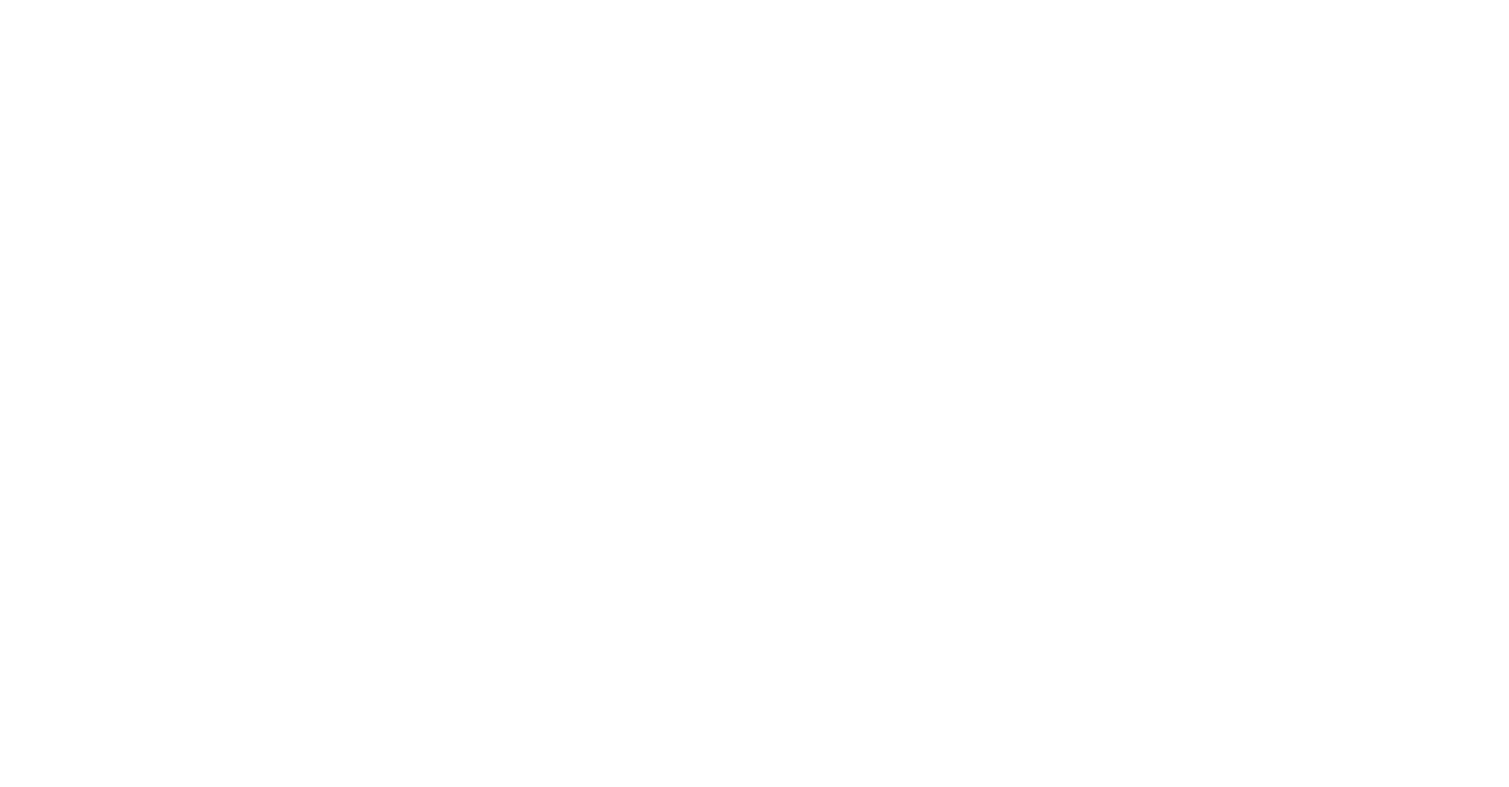 scroll, scrollTop: 0, scrollLeft: 0, axis: both 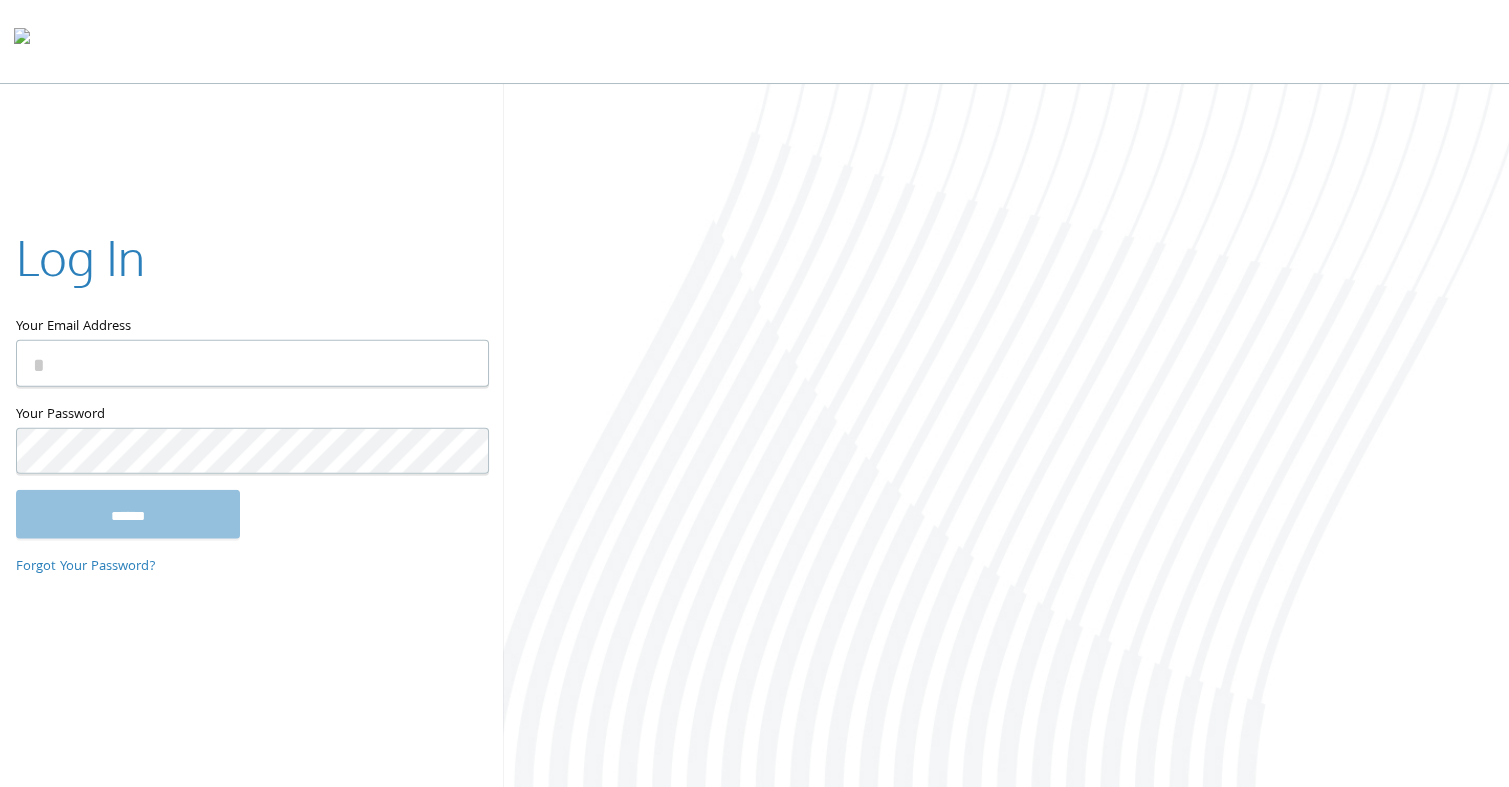 click at bounding box center [461, 363] 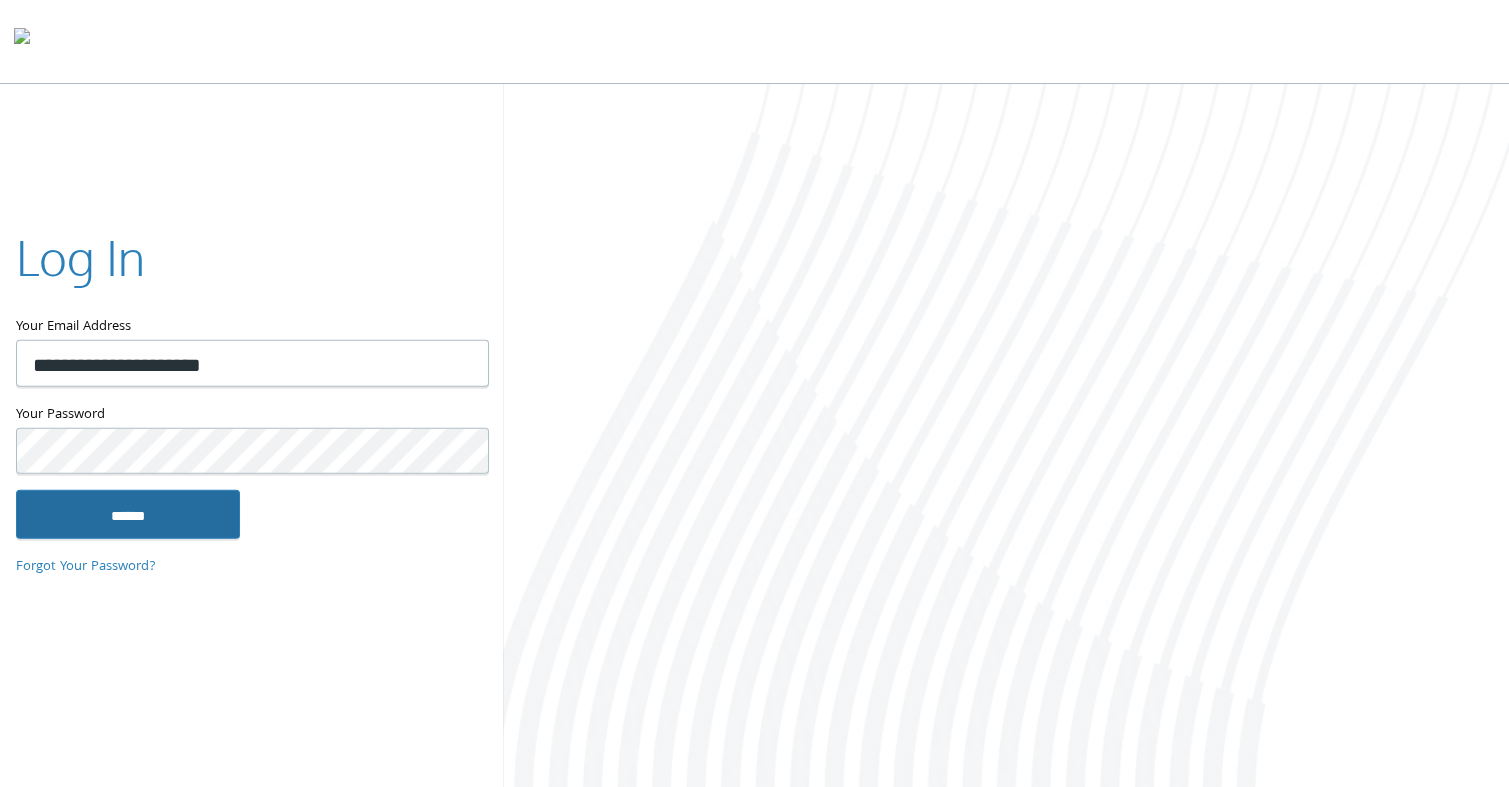 click on "******" at bounding box center [128, 514] 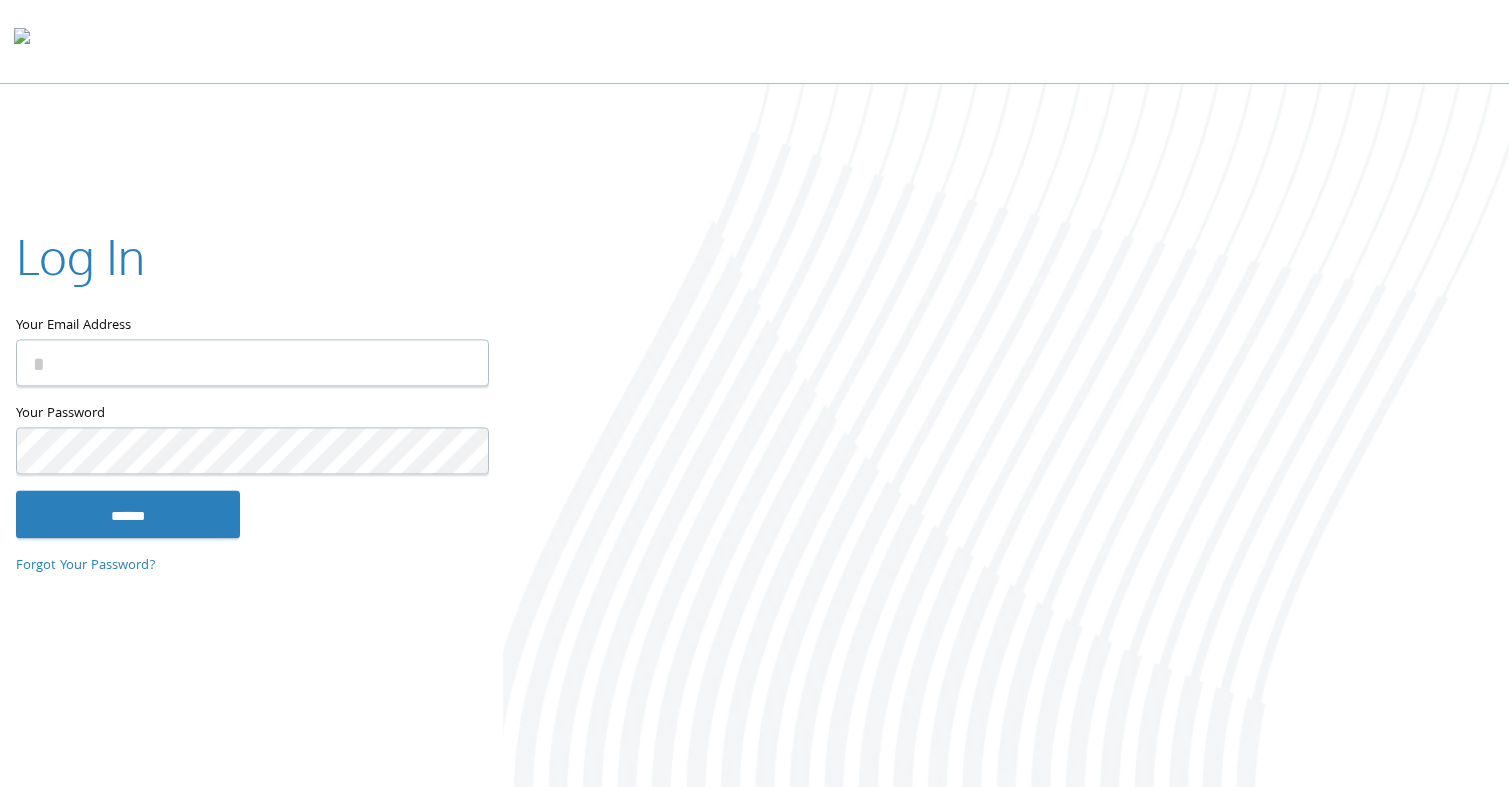 type on "**********" 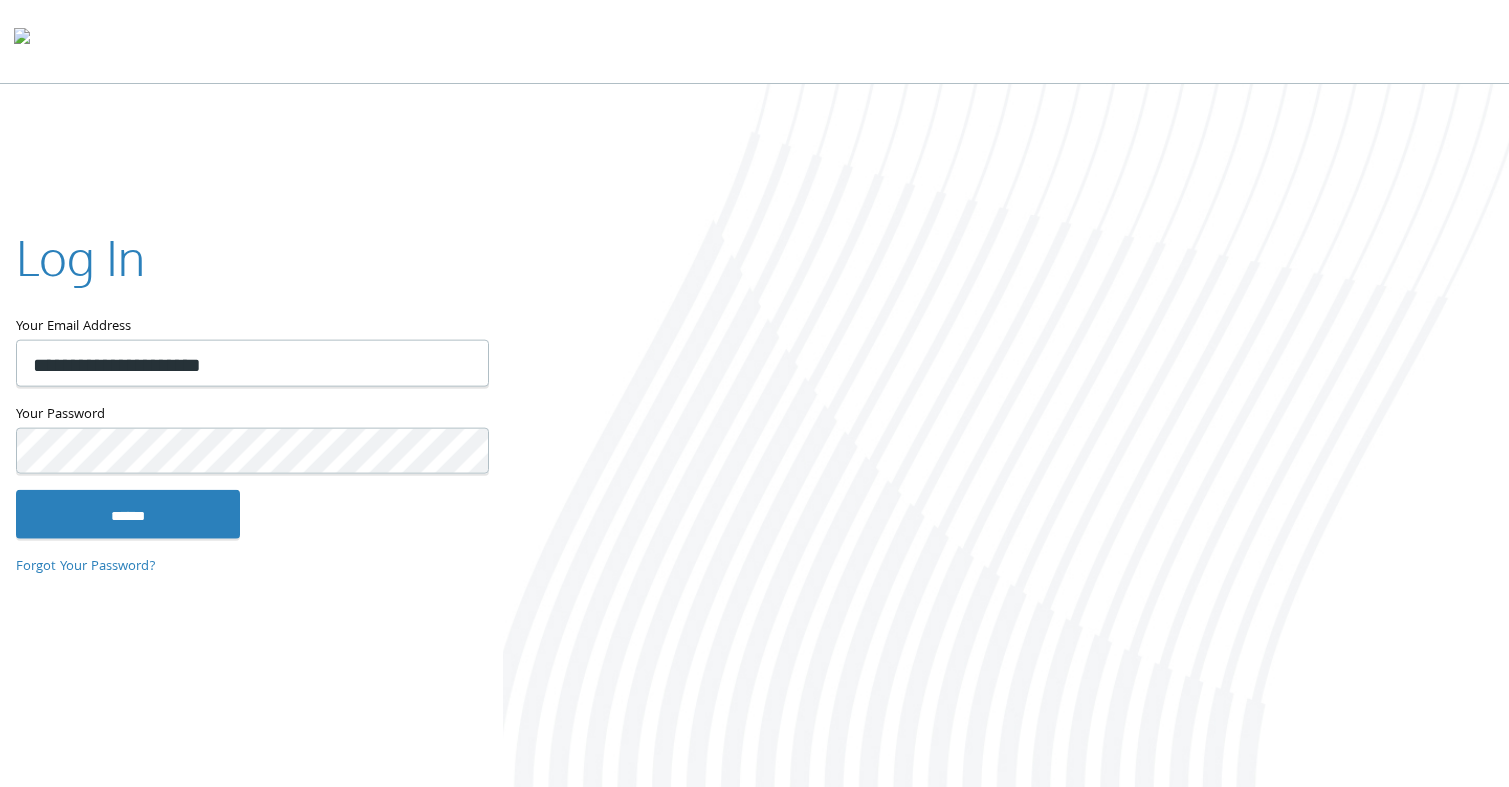 scroll, scrollTop: 0, scrollLeft: 0, axis: both 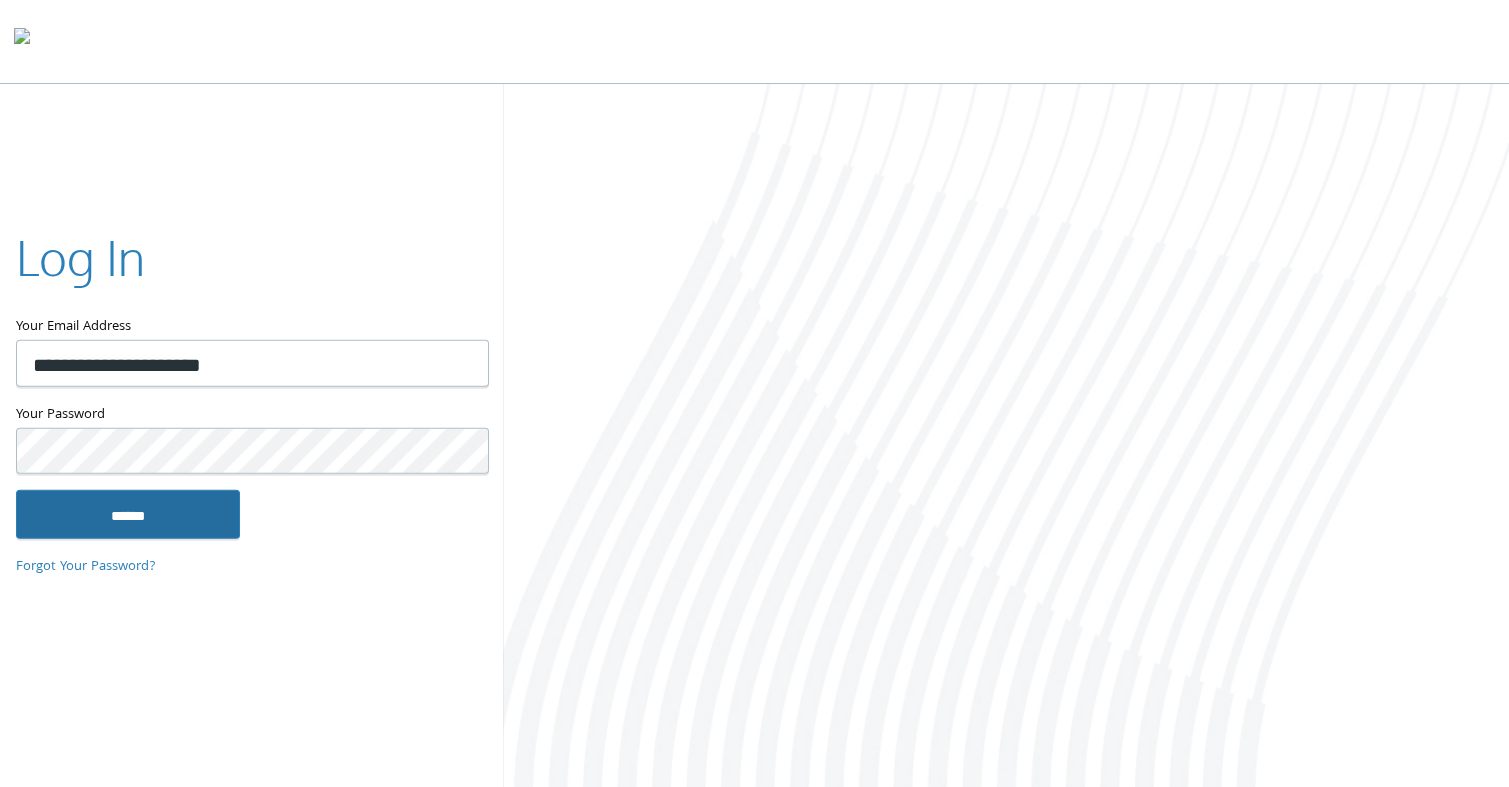 click on "******" at bounding box center [128, 514] 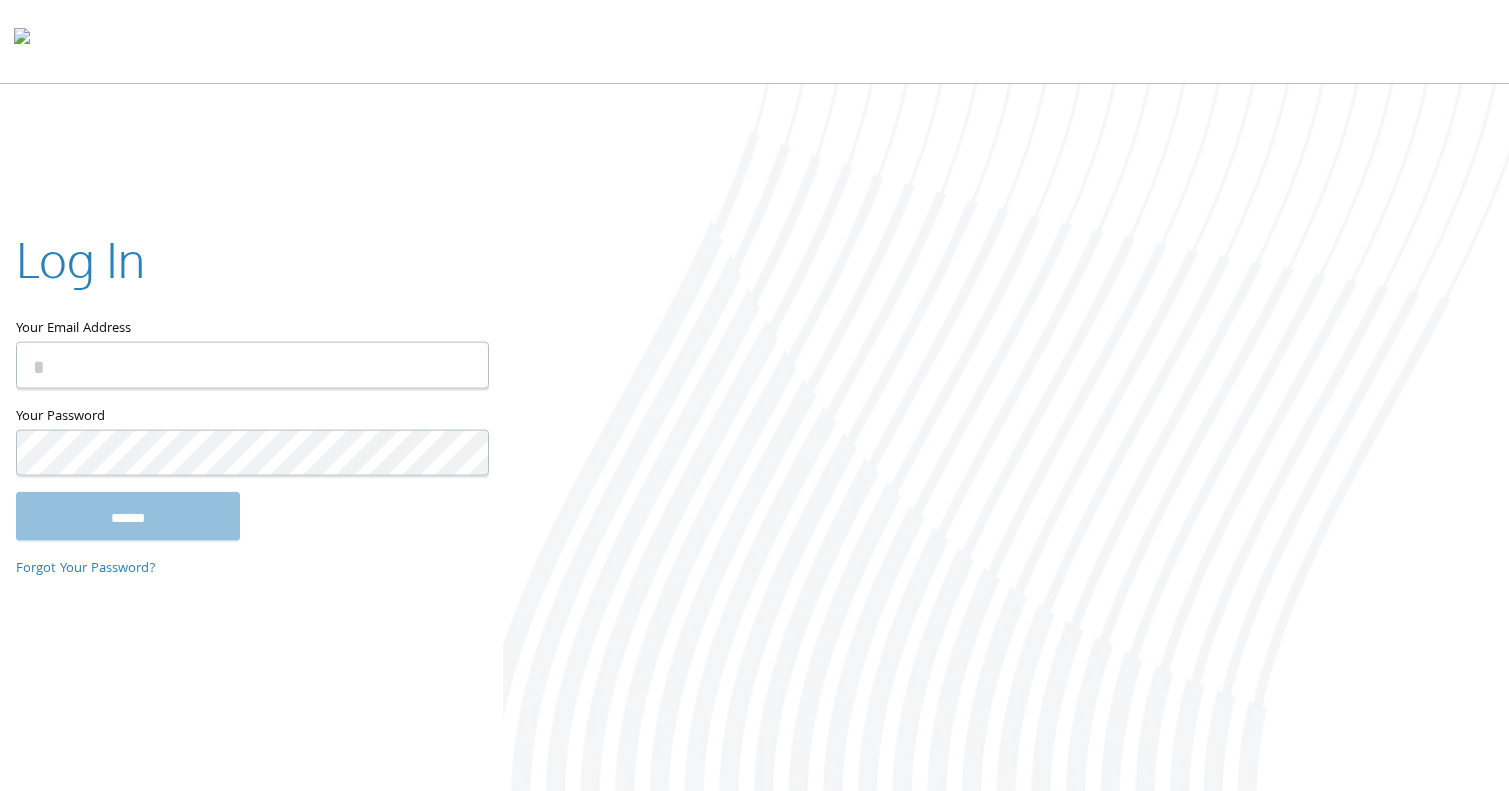 type on "**********" 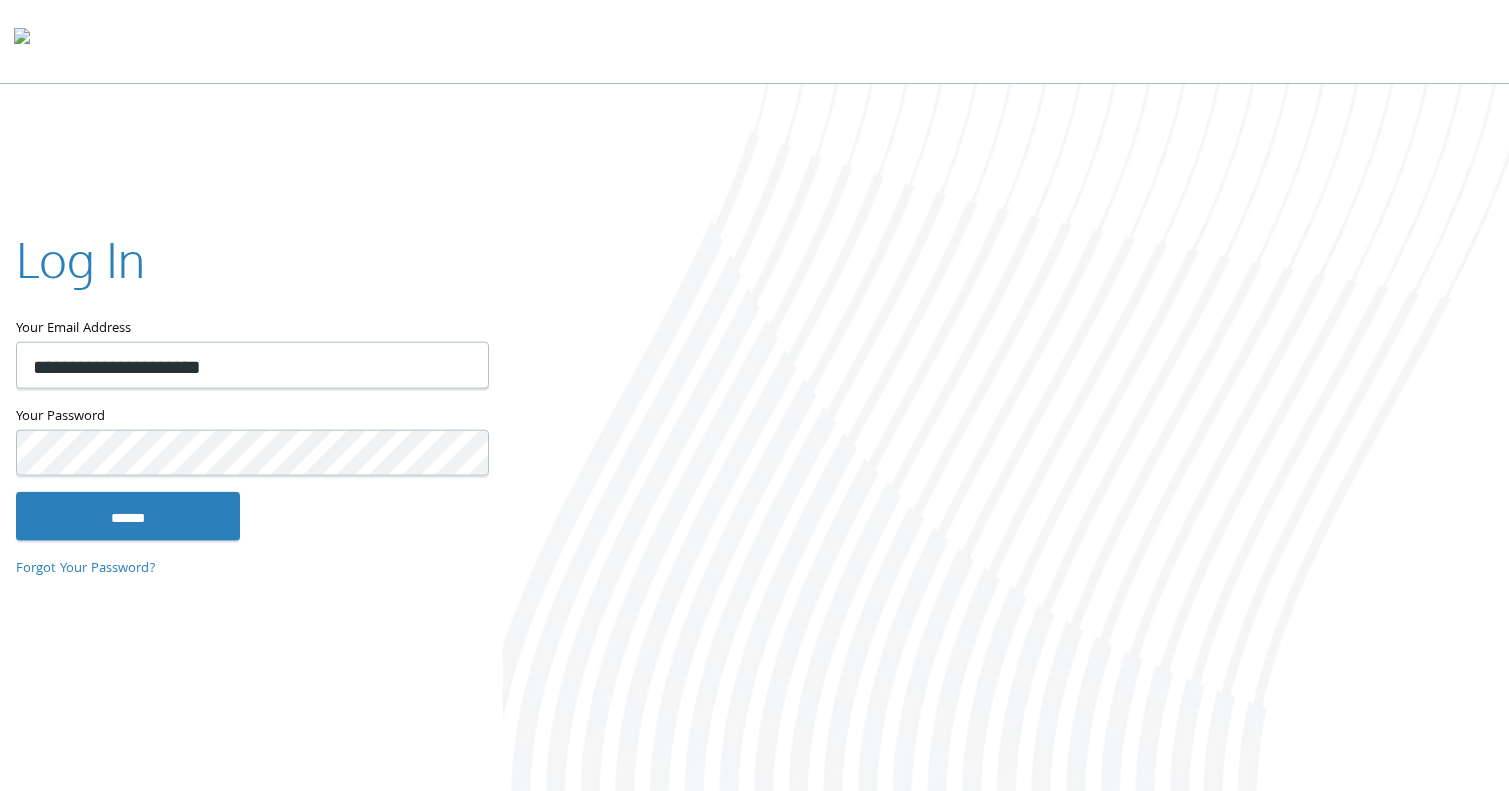 scroll, scrollTop: 0, scrollLeft: 0, axis: both 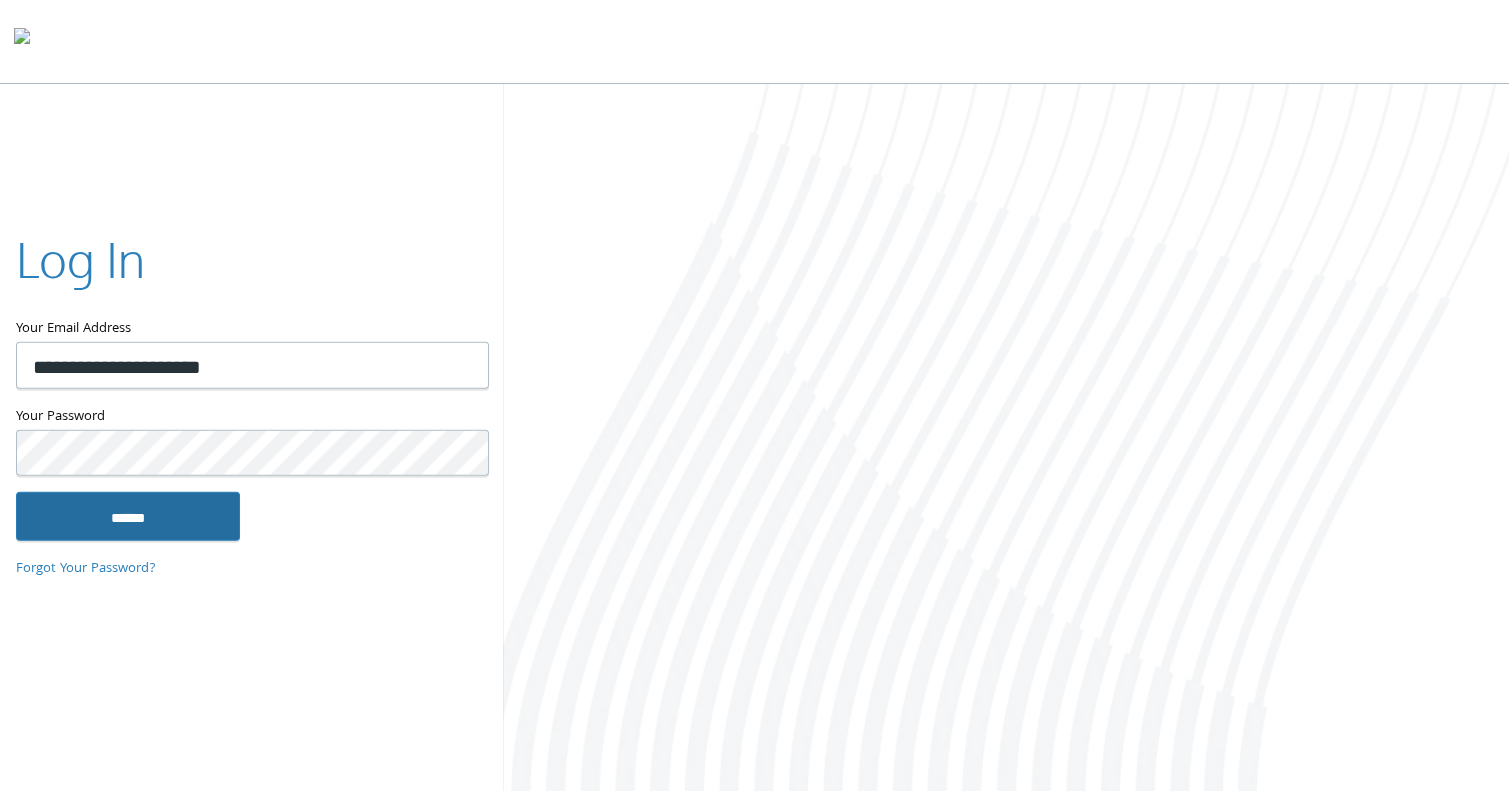click on "******" at bounding box center [128, 516] 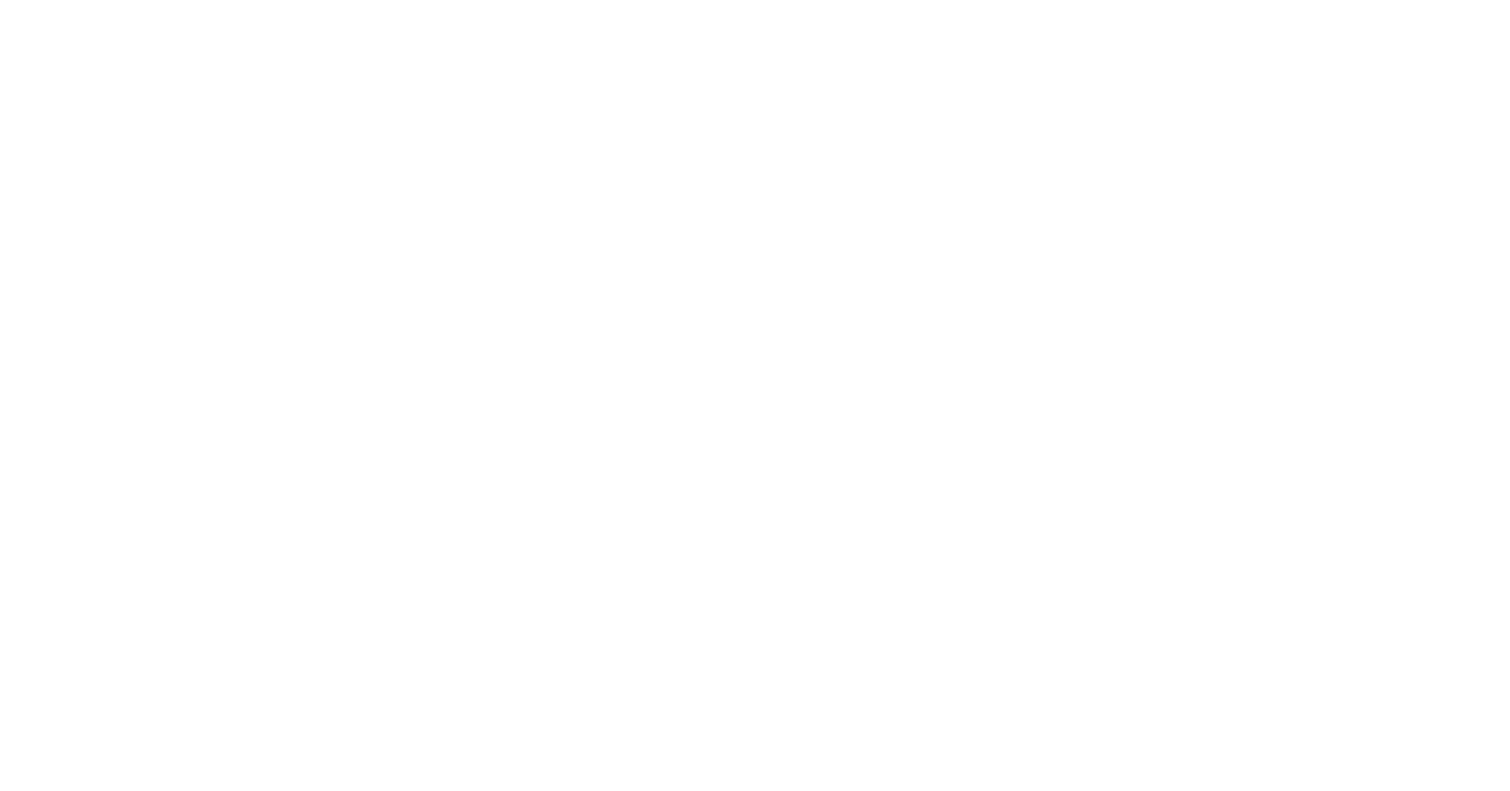 scroll, scrollTop: 0, scrollLeft: 0, axis: both 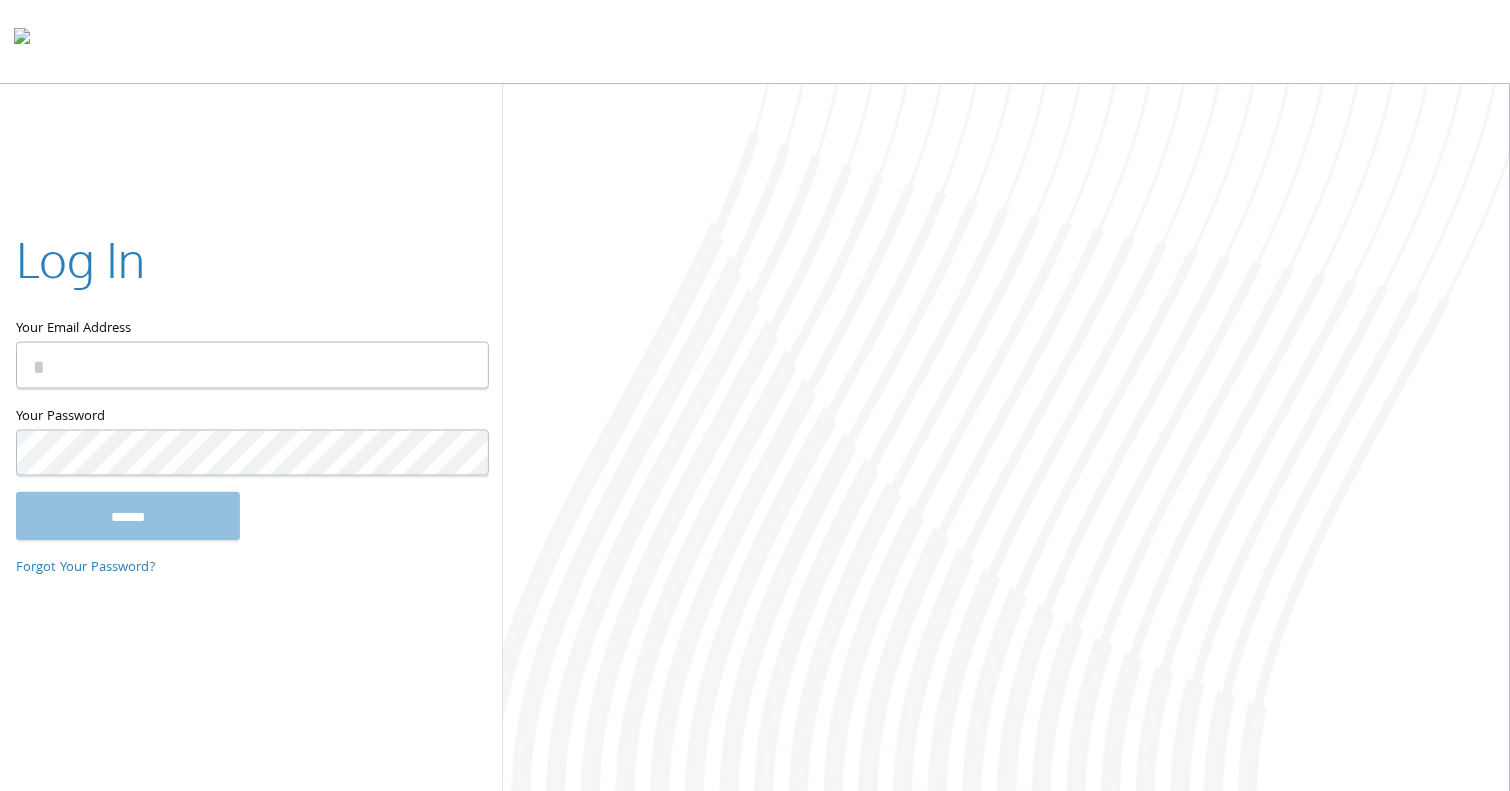 type on "**********" 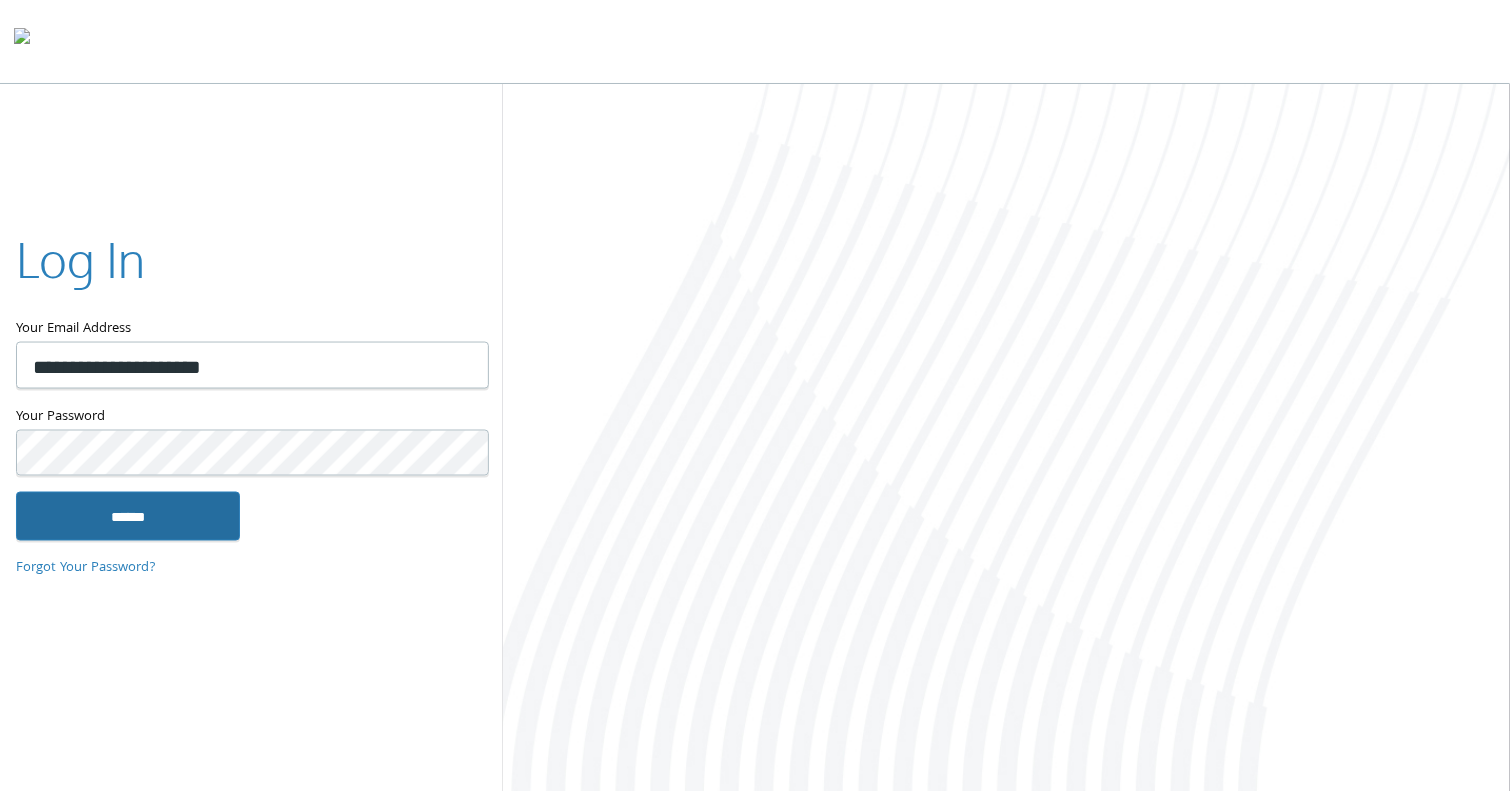 click on "******" at bounding box center (128, 516) 